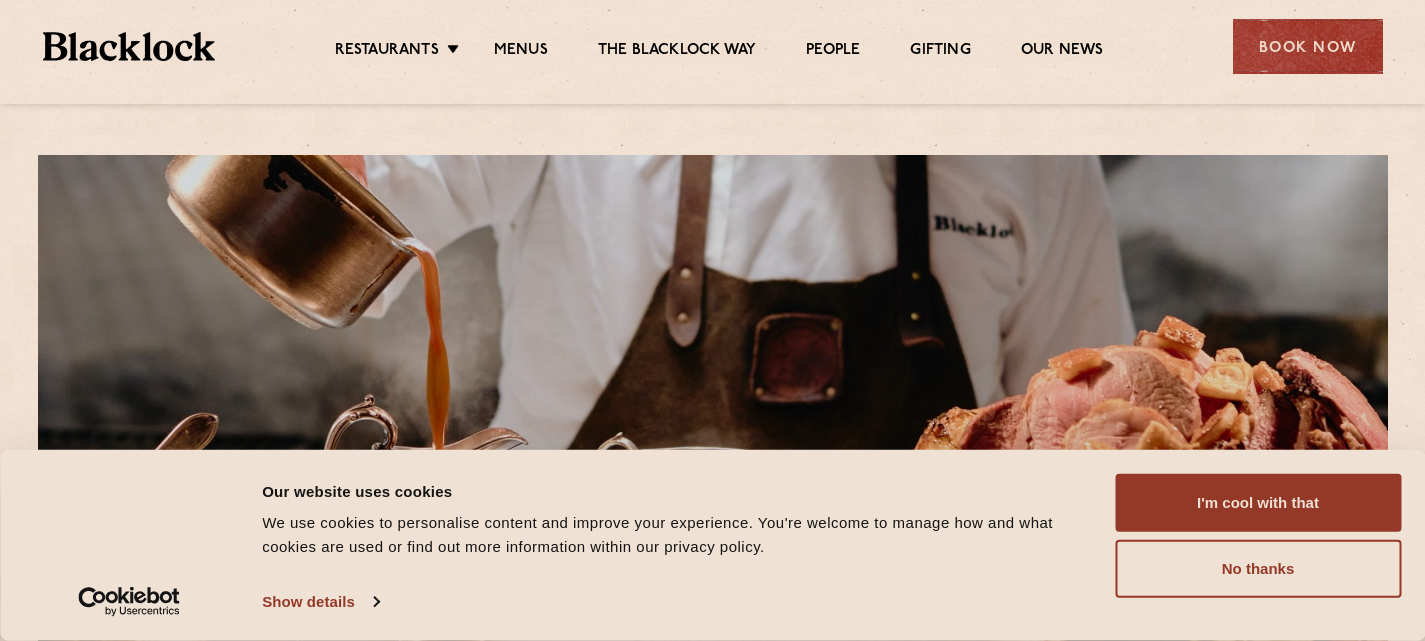 scroll, scrollTop: 0, scrollLeft: 0, axis: both 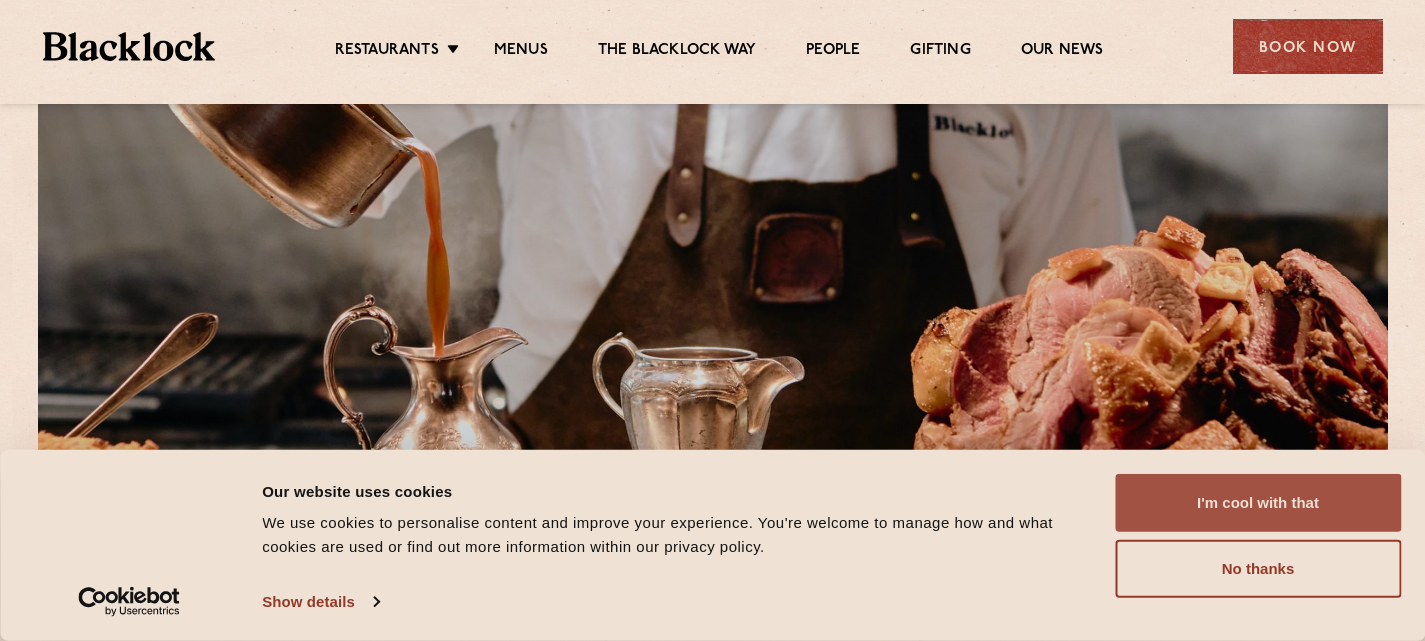 click on "I'm cool with that" at bounding box center (1258, 503) 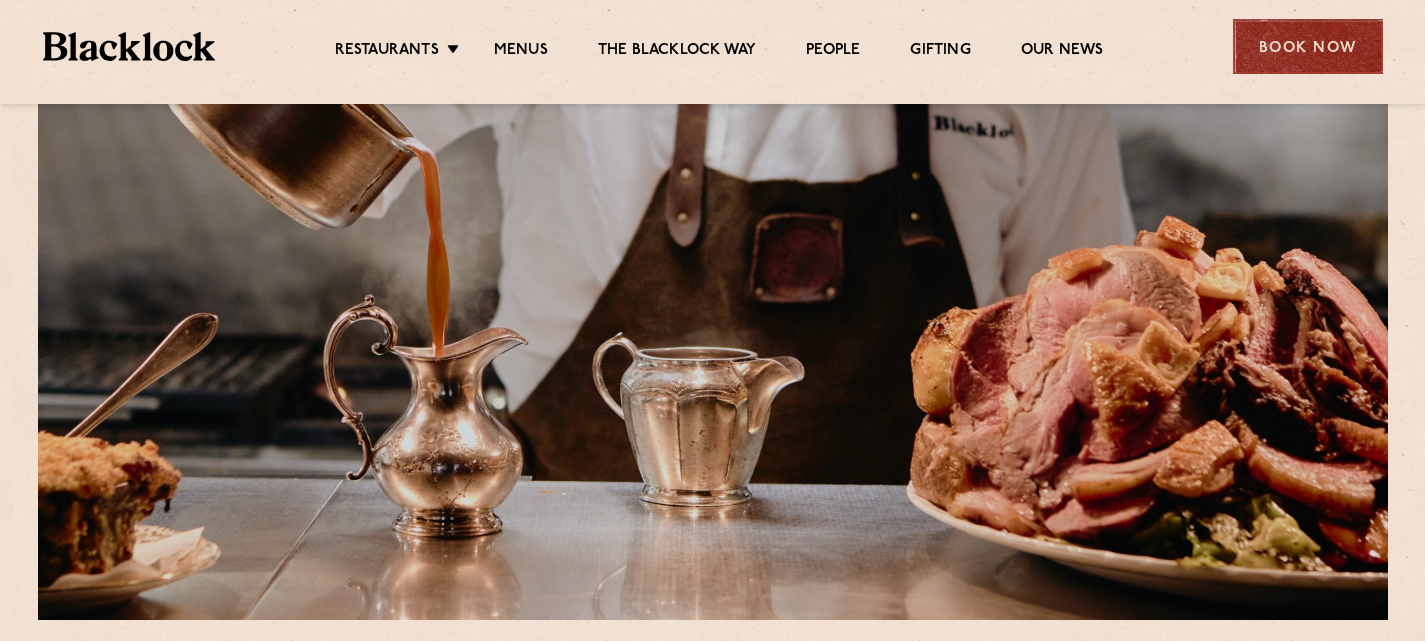 click on "Book Now" at bounding box center [1308, 46] 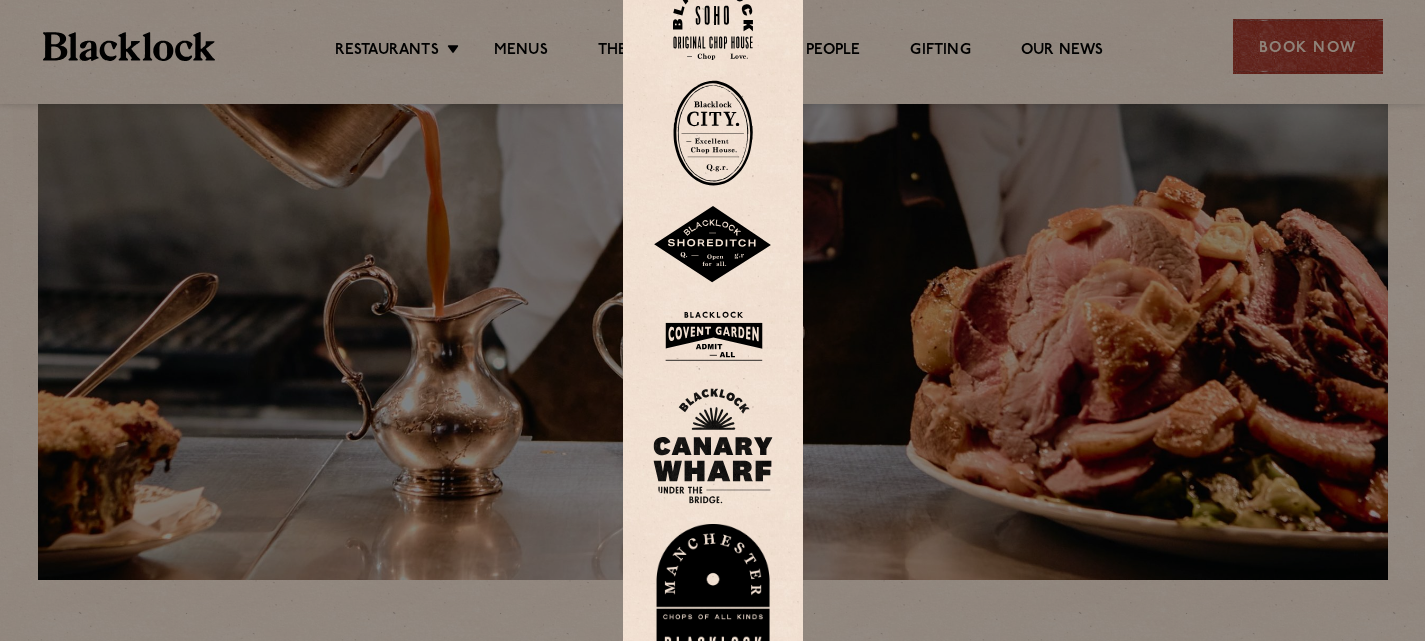 scroll, scrollTop: 200, scrollLeft: 0, axis: vertical 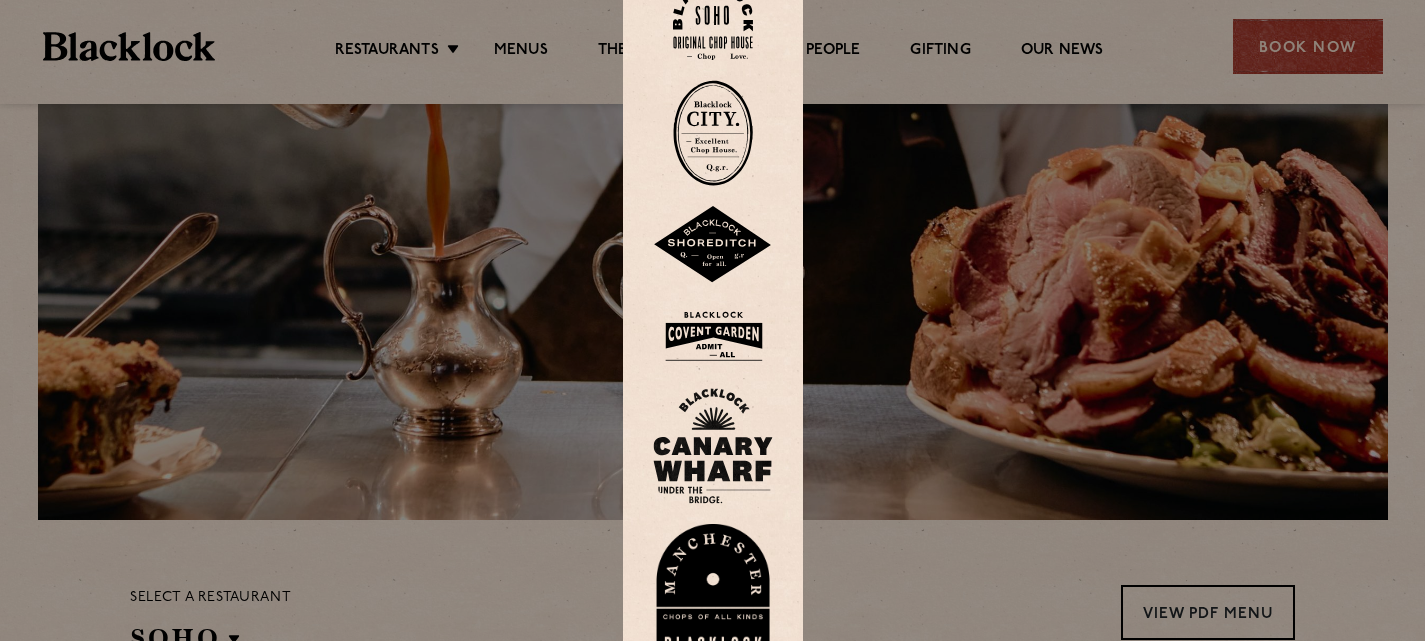 click at bounding box center [713, 133] 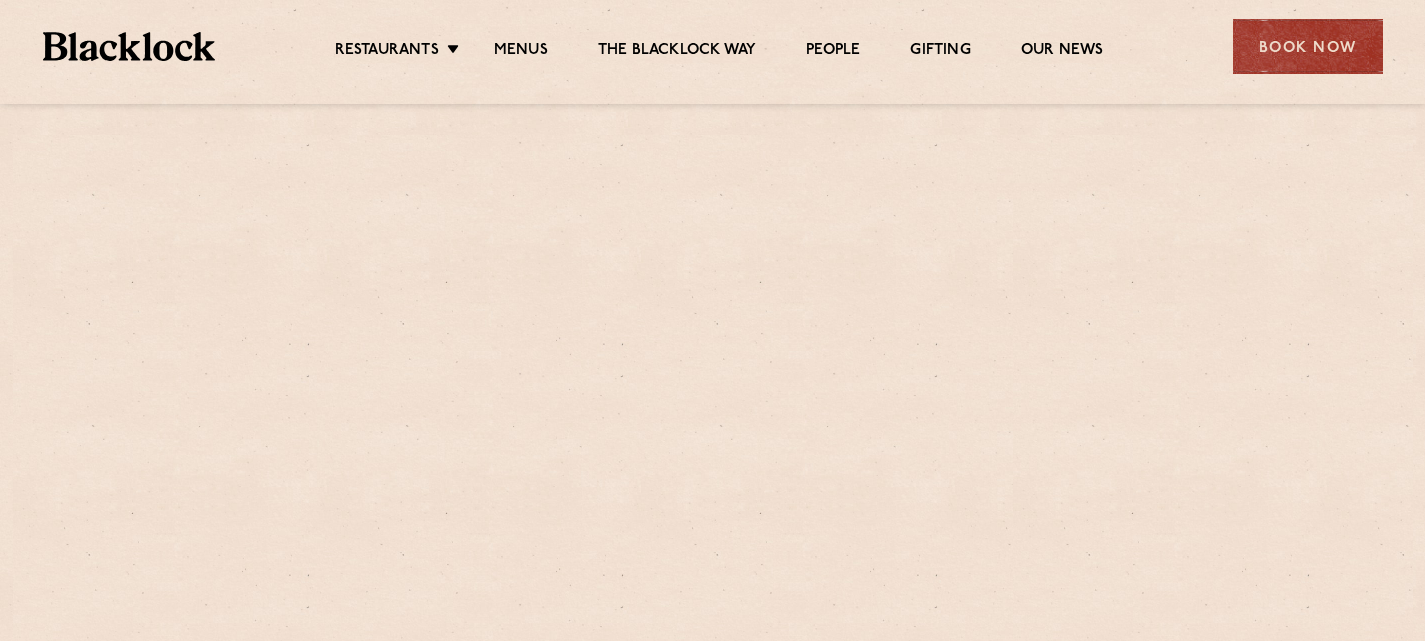 scroll, scrollTop: 0, scrollLeft: 0, axis: both 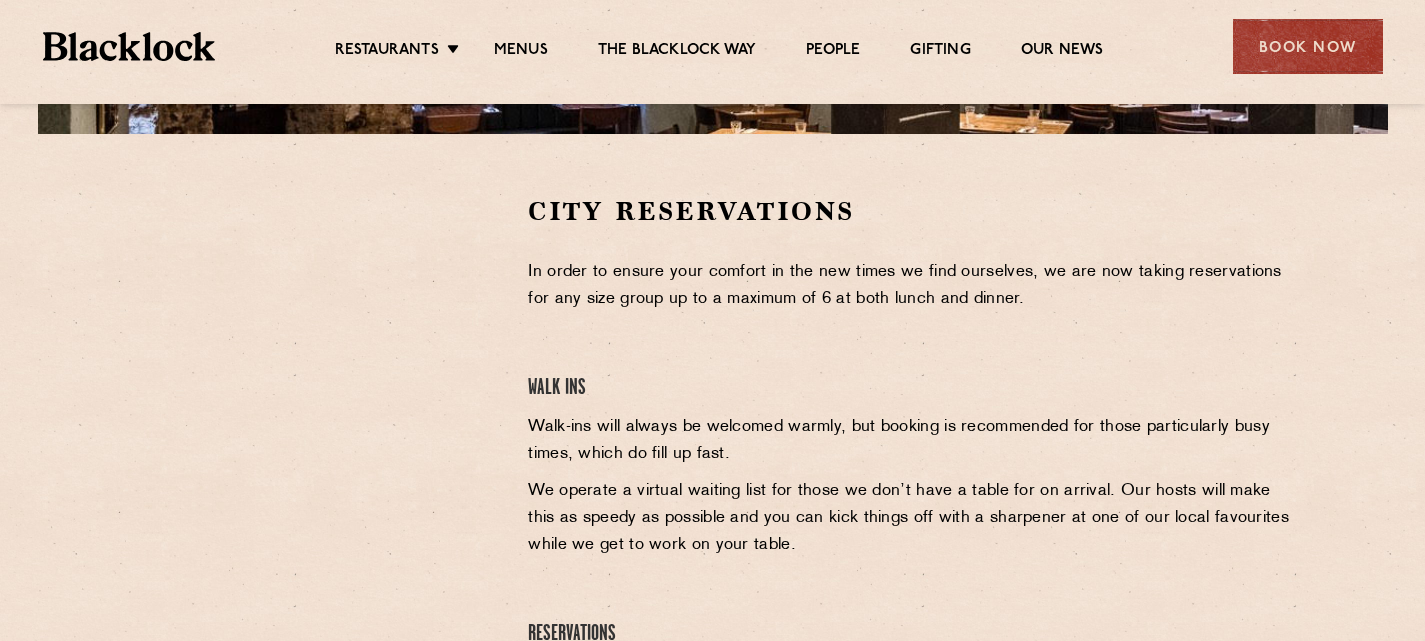 click at bounding box center [314, 344] 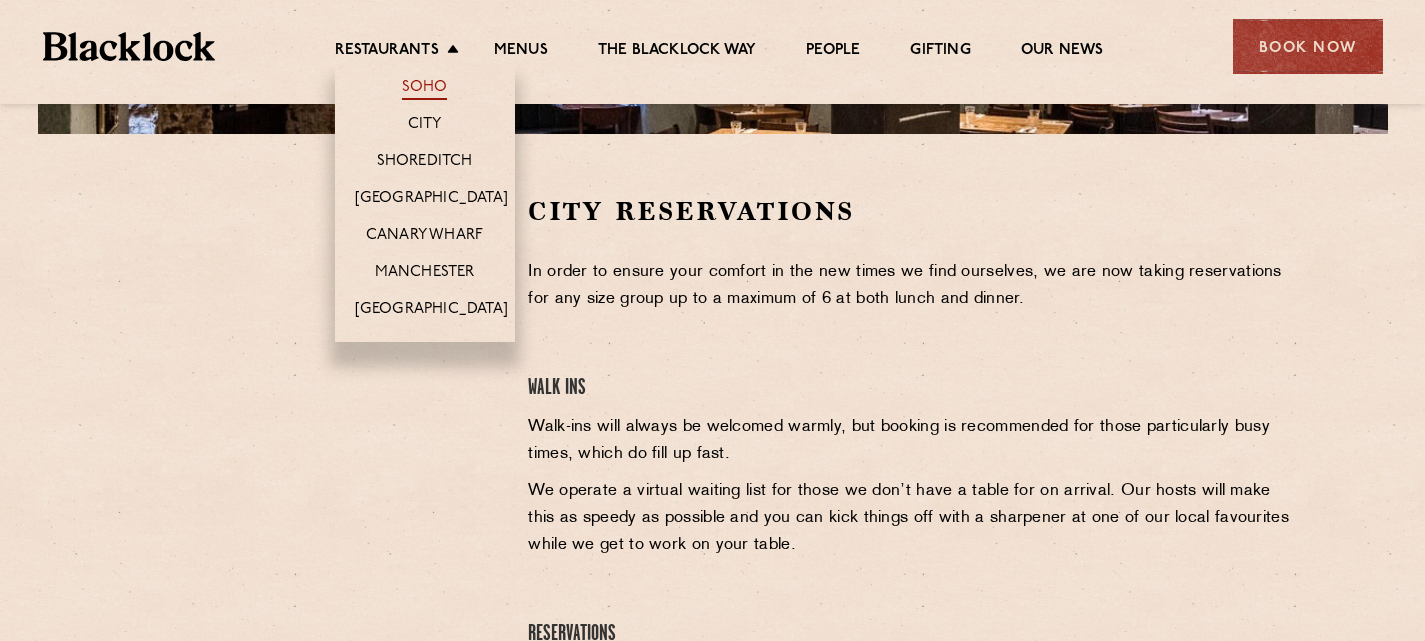 click on "Soho" at bounding box center [425, 89] 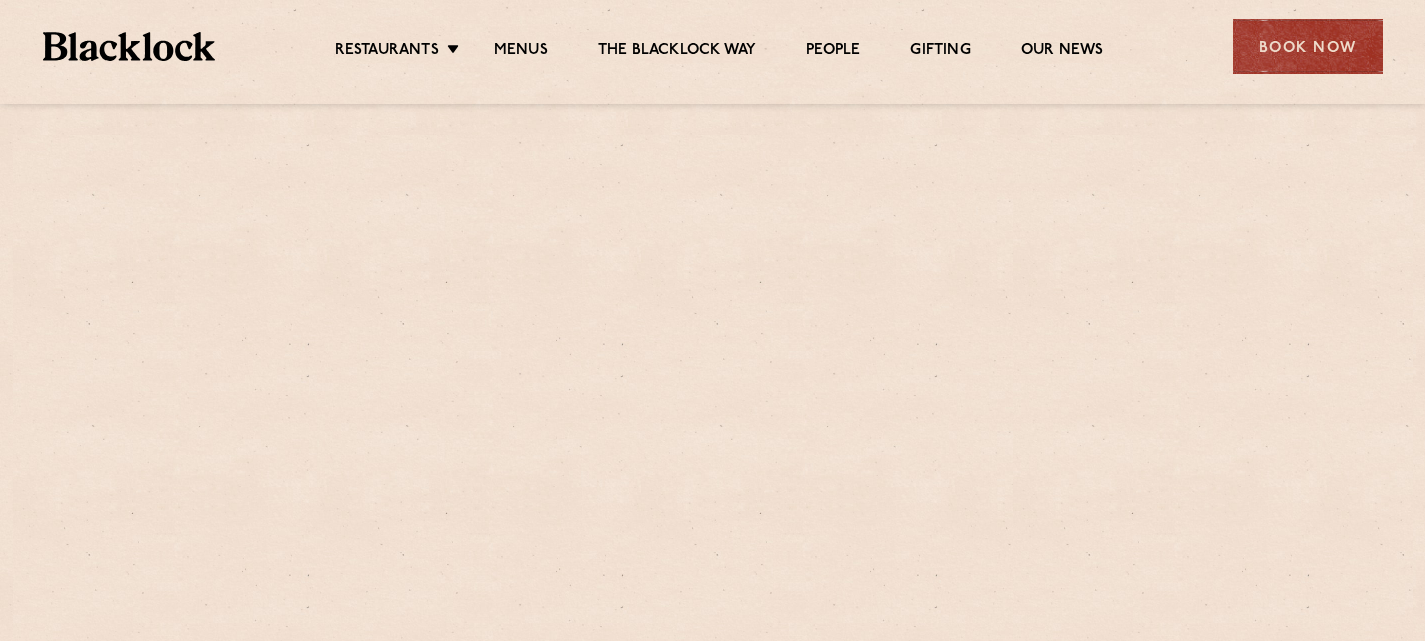 scroll, scrollTop: 0, scrollLeft: 0, axis: both 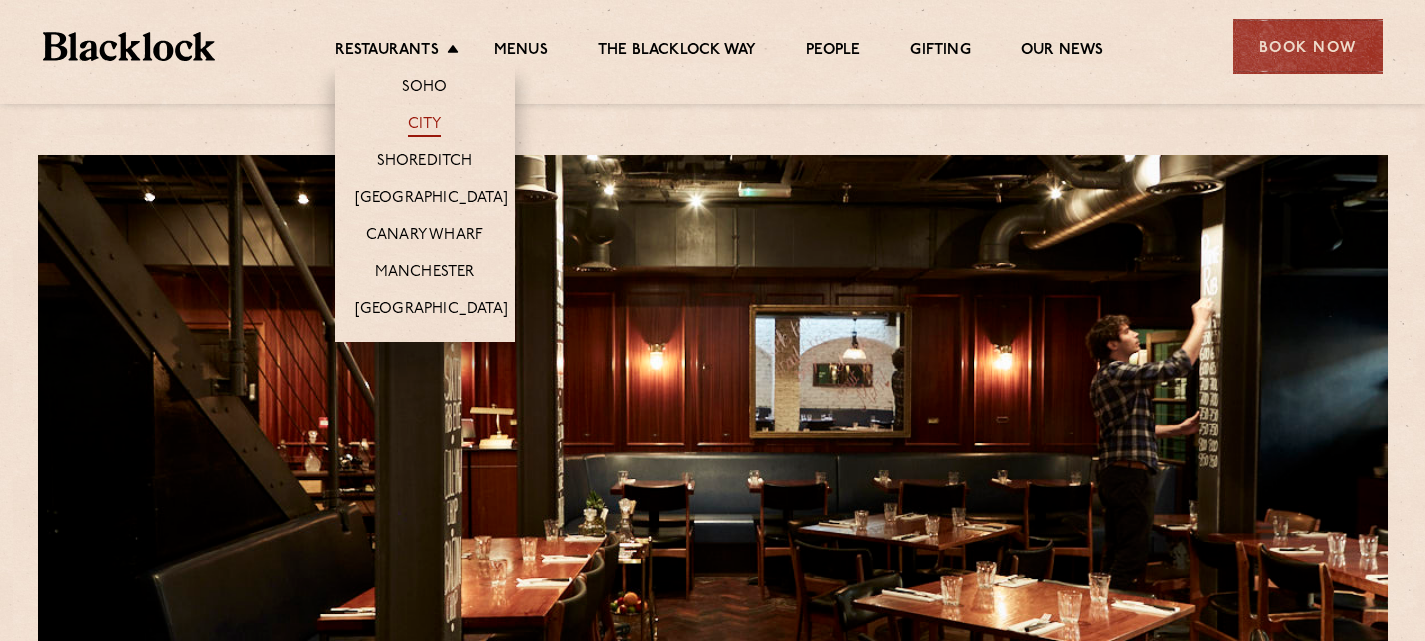 click on "City" at bounding box center (425, 126) 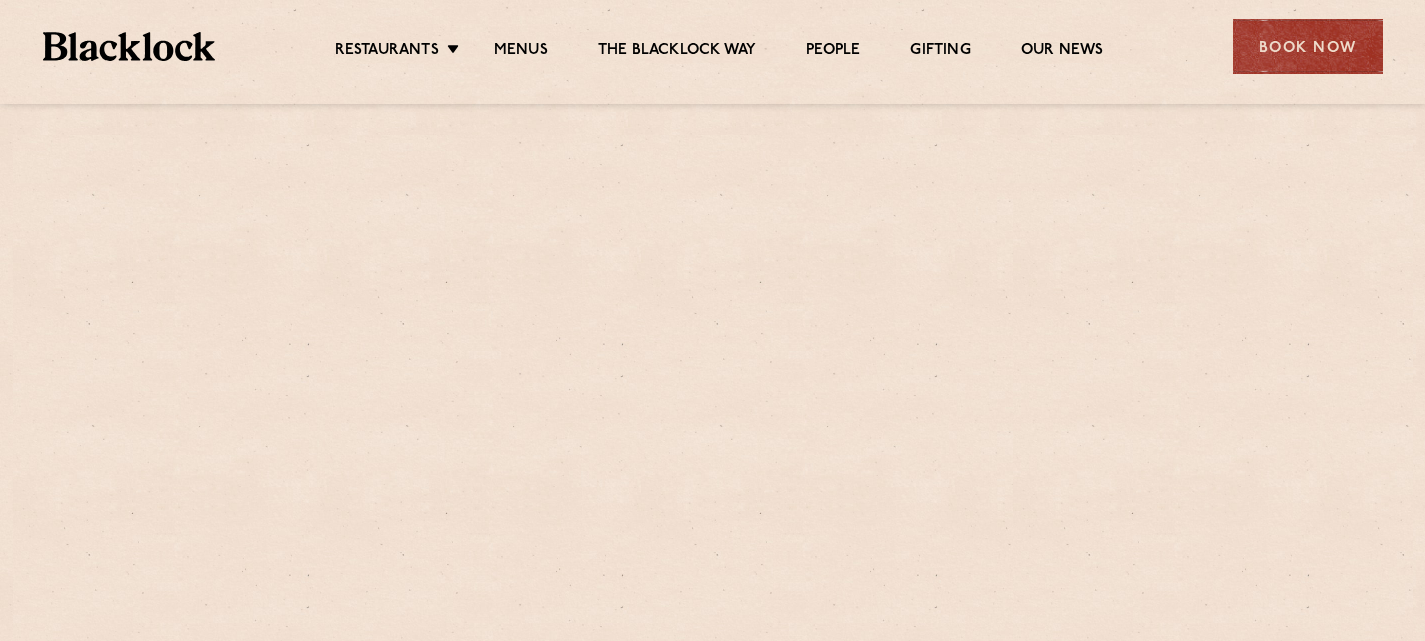 scroll, scrollTop: 0, scrollLeft: 0, axis: both 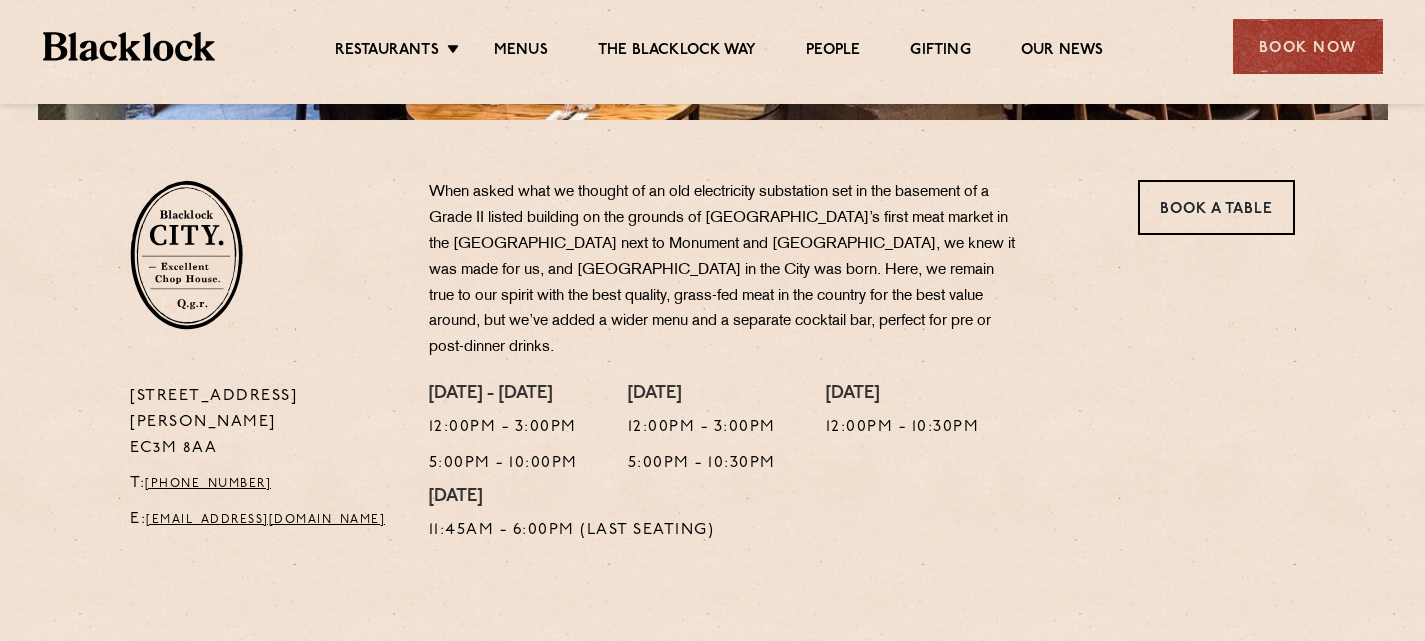 click on "13 Philpot Lane  EC3M 8AA" at bounding box center (264, 423) 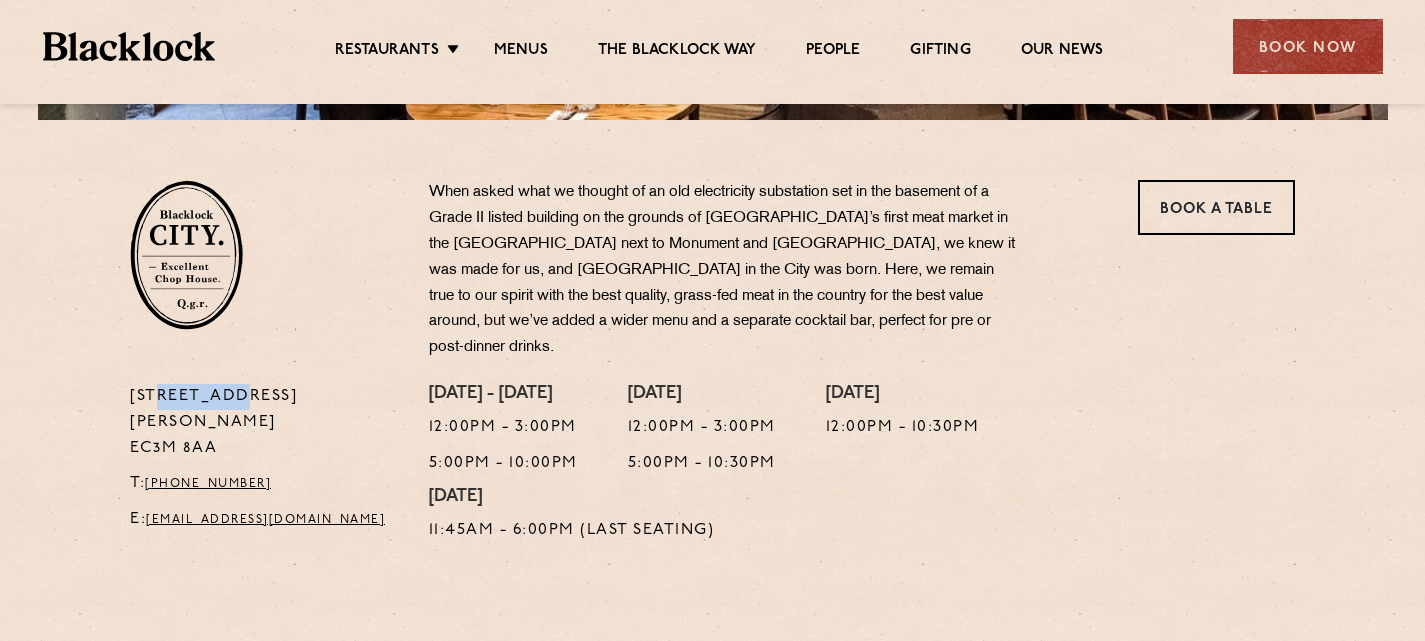 click on "13 Philpot Lane  EC3M 8AA" at bounding box center [264, 423] 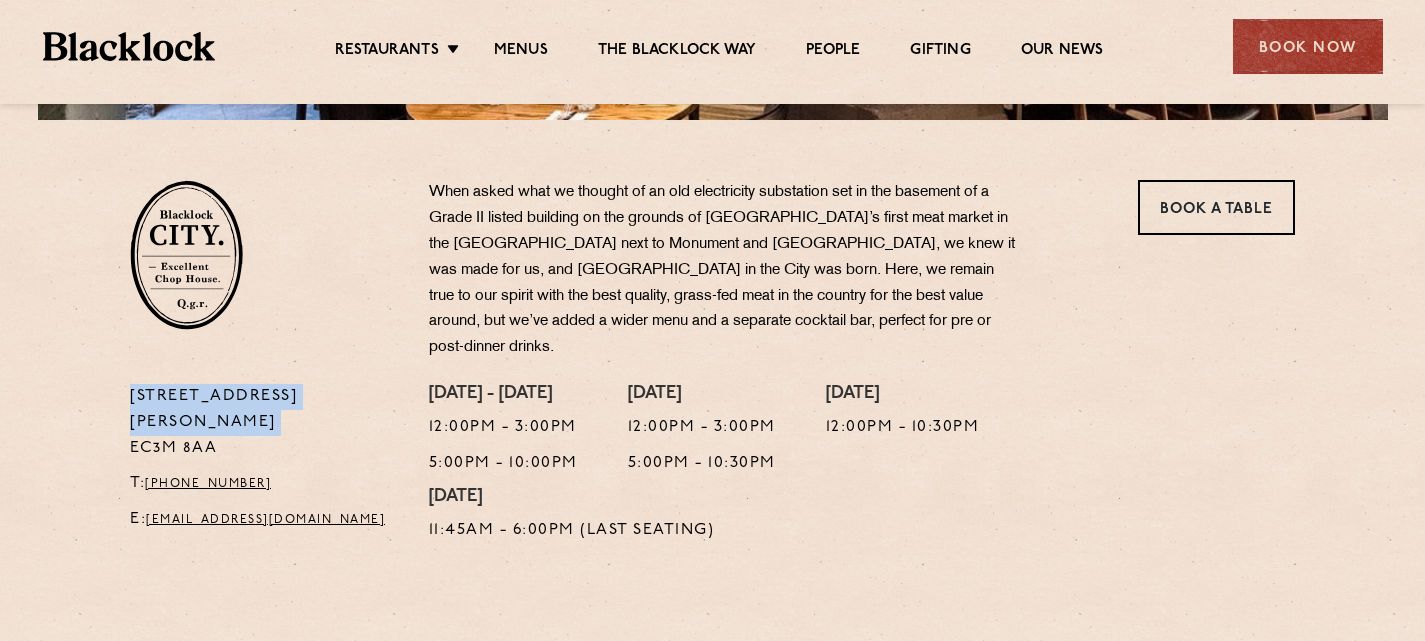 click on "13 Philpot Lane  EC3M 8AA" at bounding box center [264, 423] 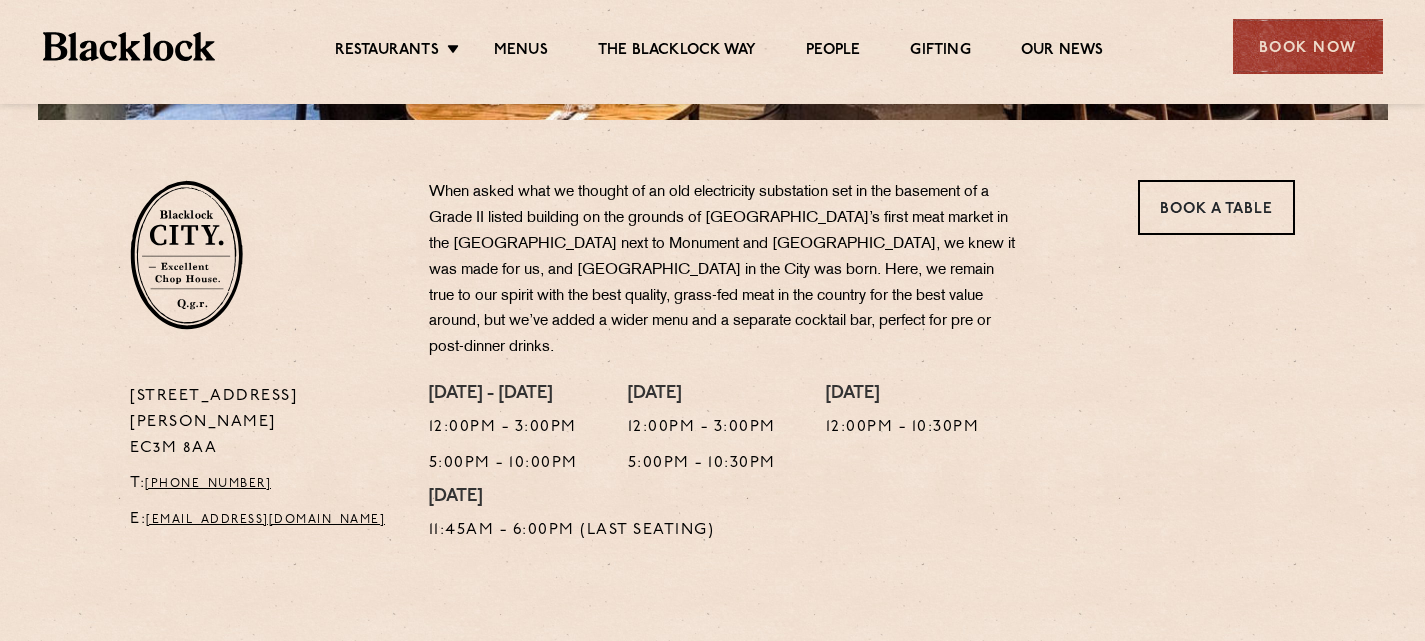 drag, startPoint x: 178, startPoint y: 371, endPoint x: 168, endPoint y: 393, distance: 24.166092 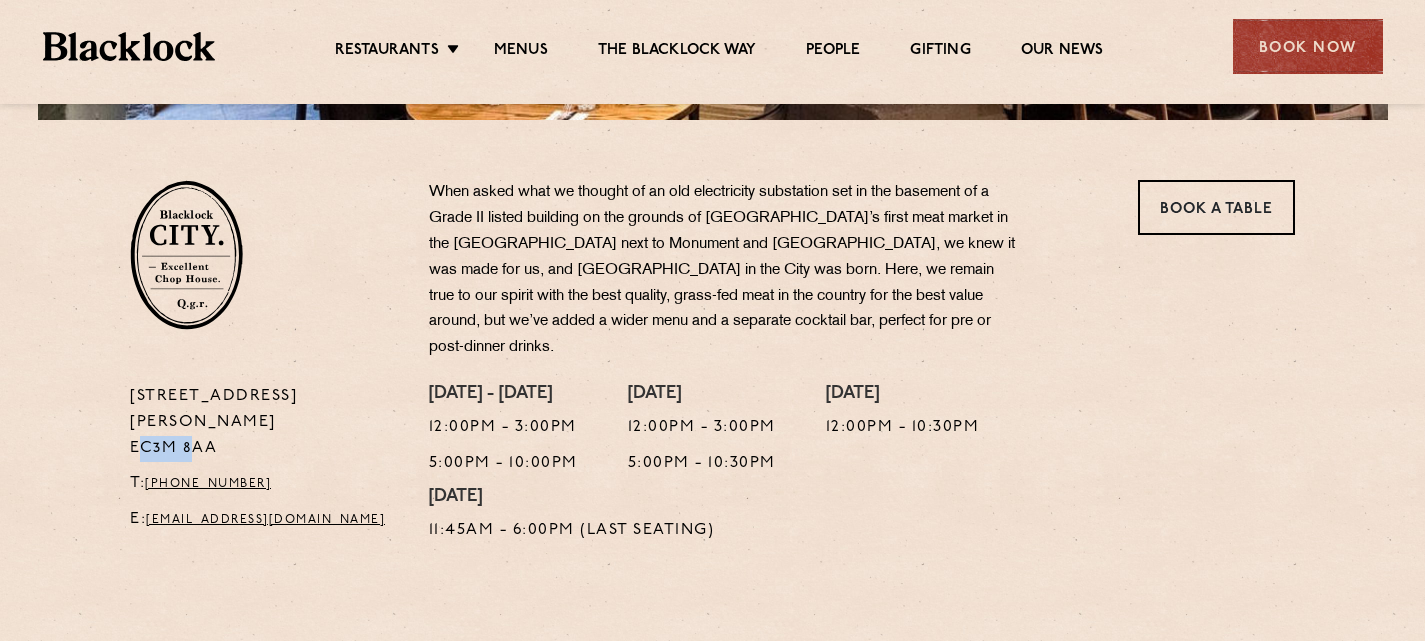 click on "13 Philpot Lane  EC3M 8AA" at bounding box center [264, 423] 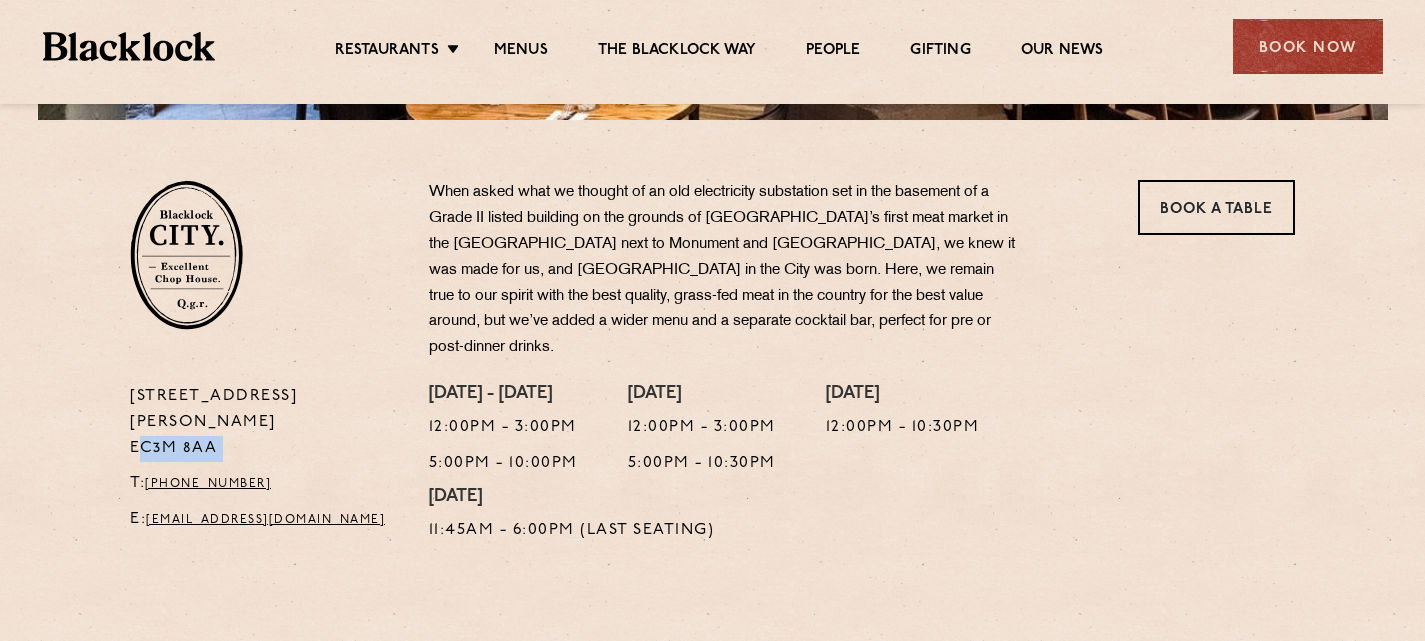 click on "13 Philpot Lane  EC3M 8AA" at bounding box center (264, 423) 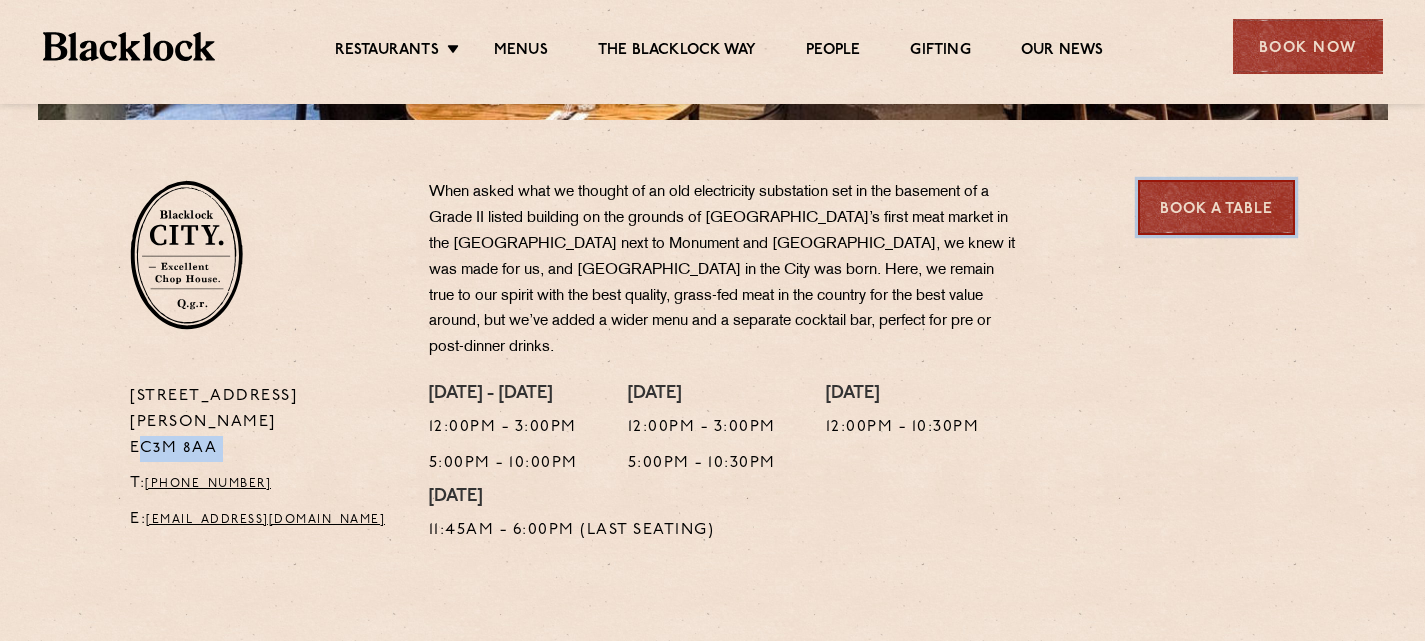 click on "Book a Table" at bounding box center [1216, 207] 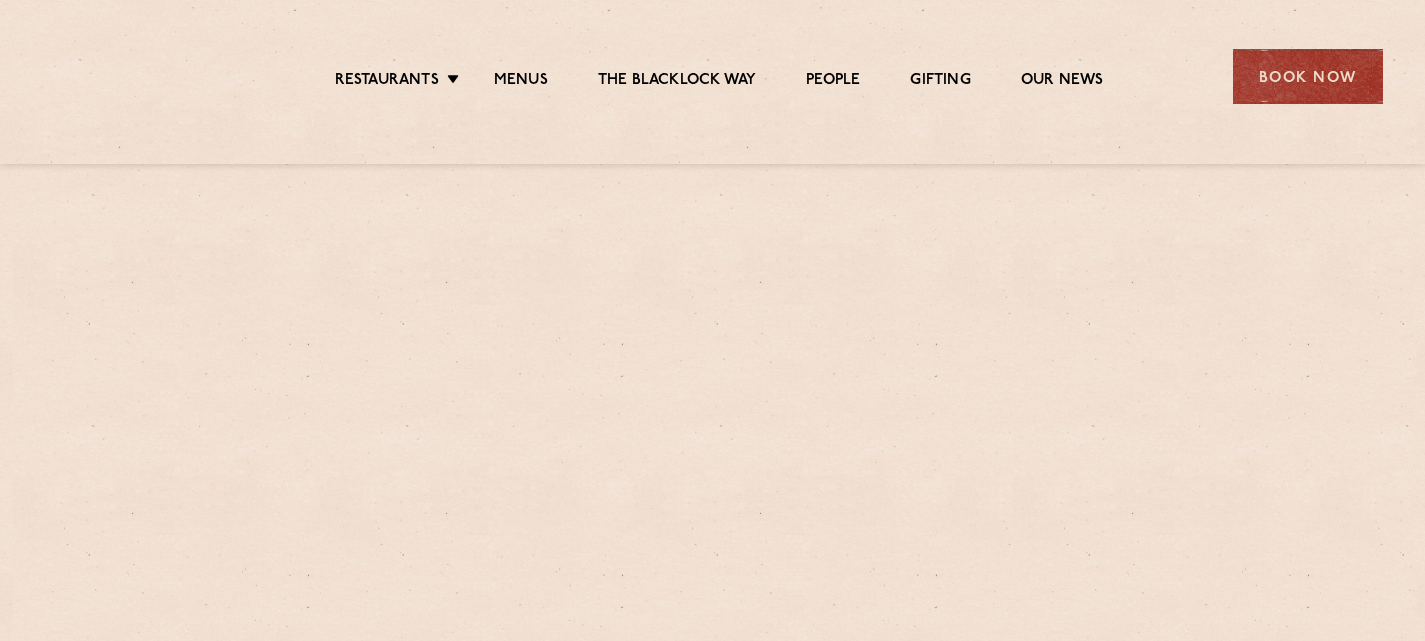 scroll, scrollTop: 0, scrollLeft: 0, axis: both 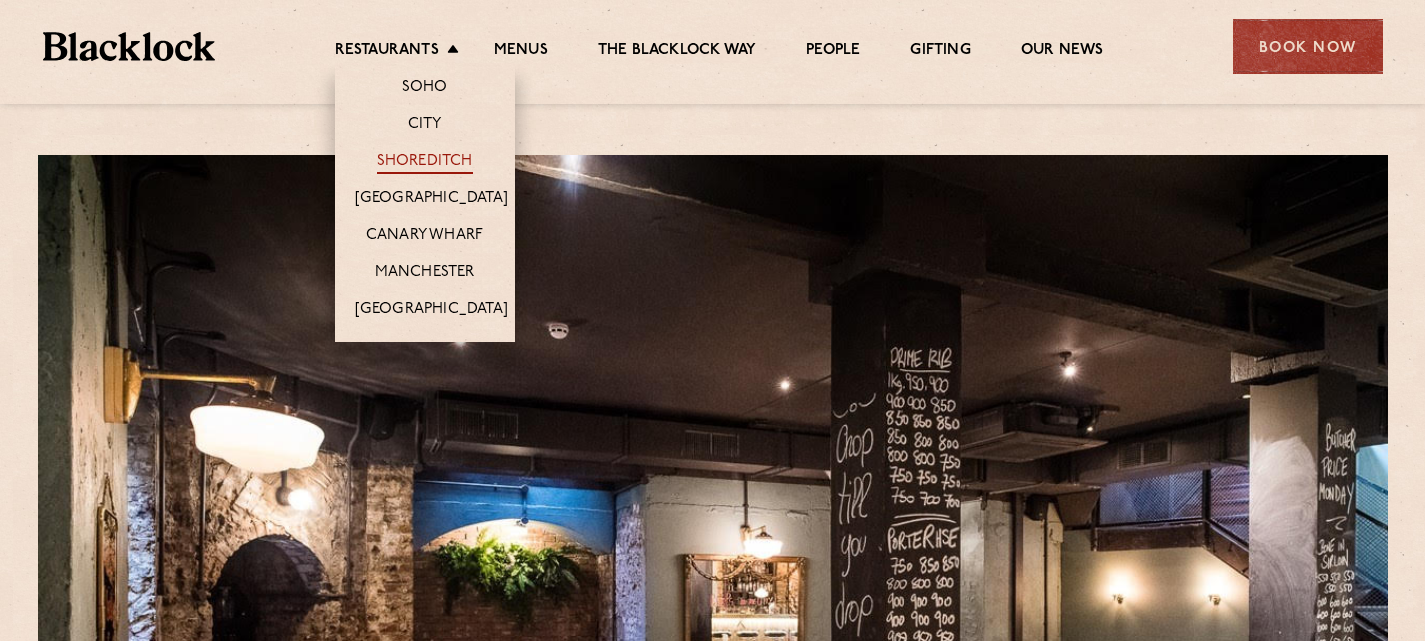 click on "Shoreditch" at bounding box center [425, 163] 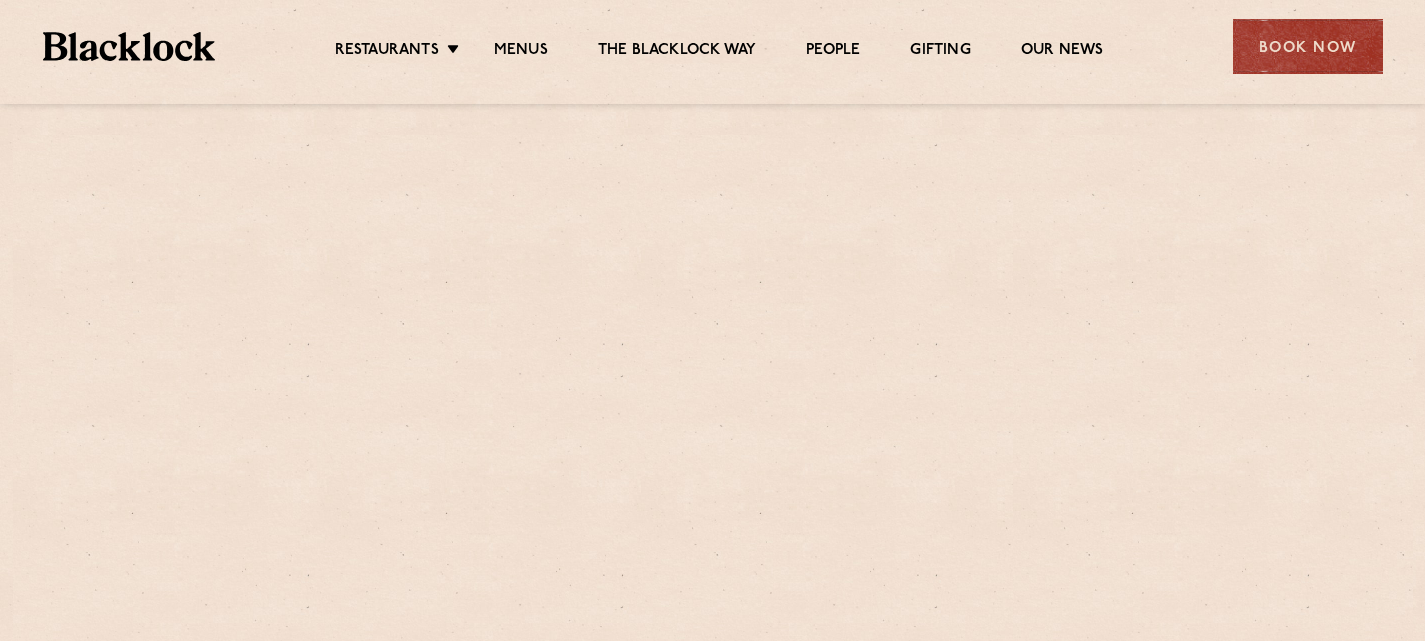 scroll, scrollTop: 0, scrollLeft: 0, axis: both 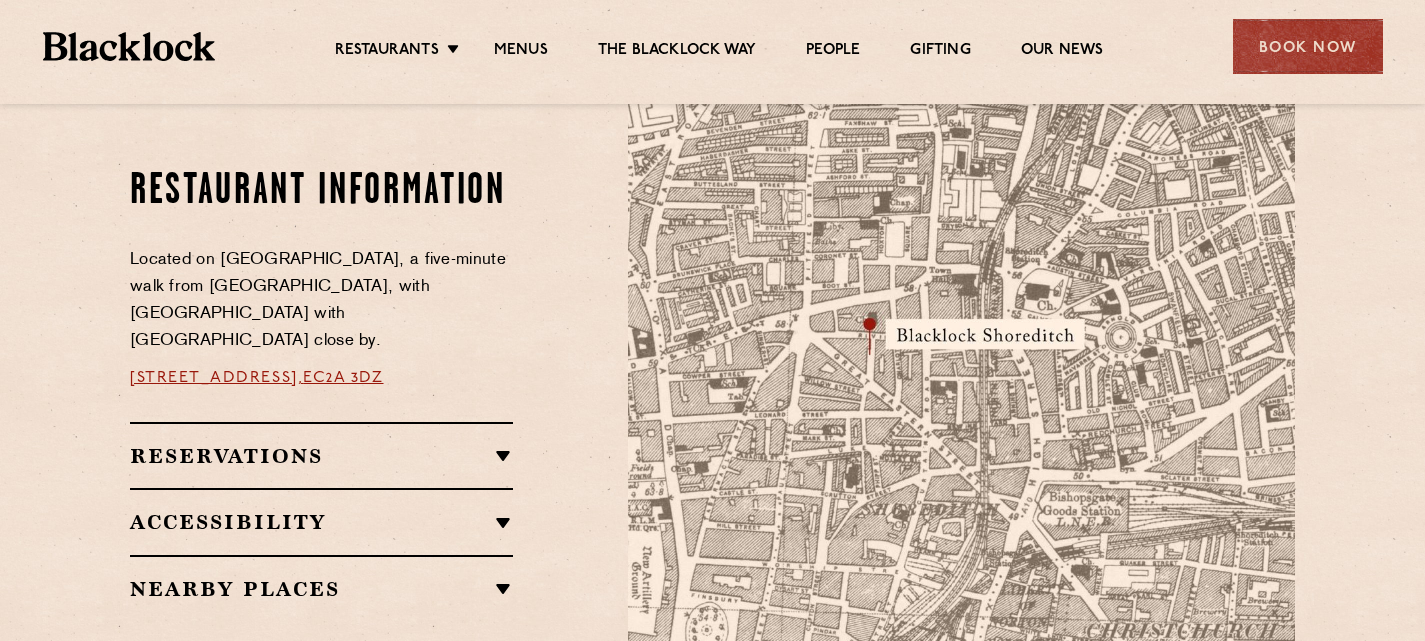 click on "28-30 Rivington Street," at bounding box center [216, 378] 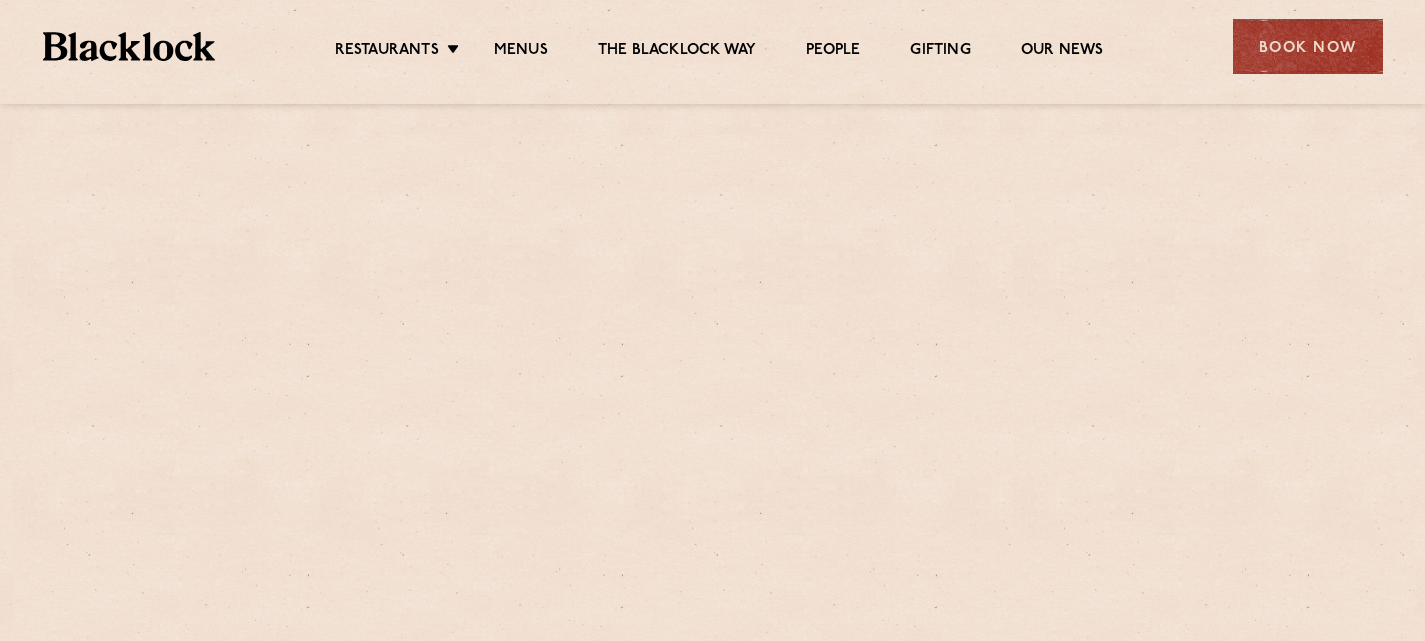 scroll, scrollTop: 1126, scrollLeft: 0, axis: vertical 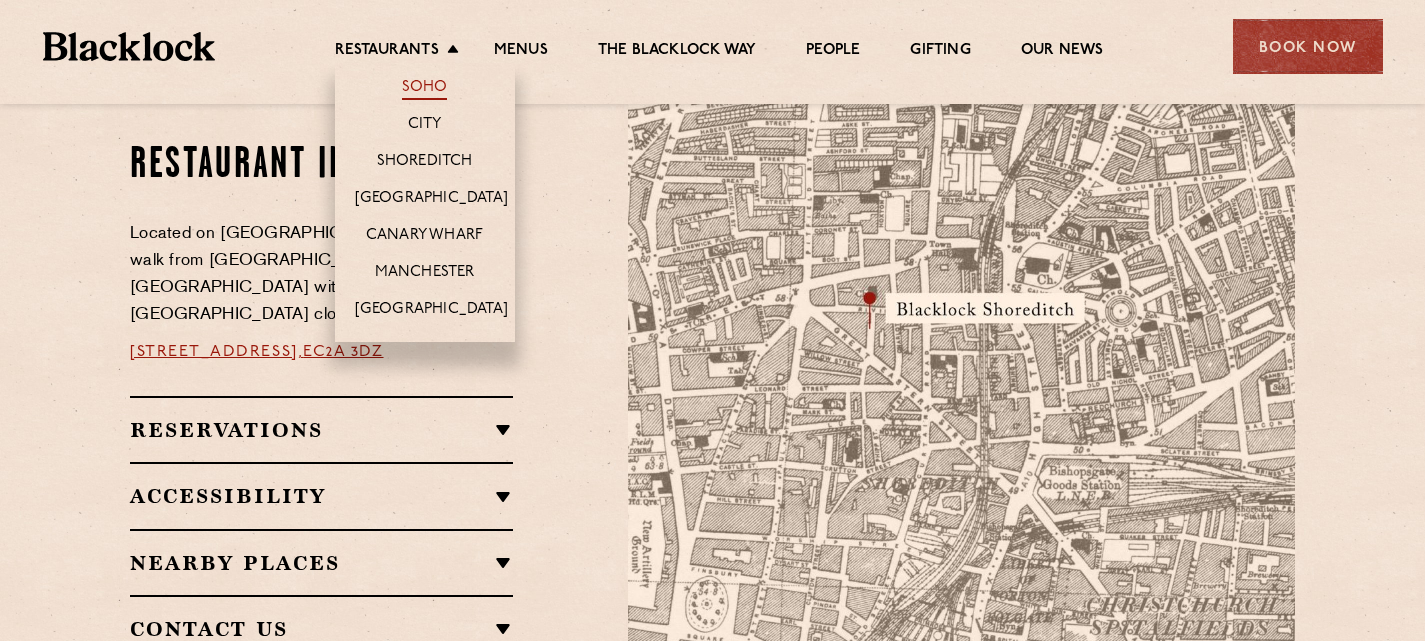 click on "Soho" at bounding box center (425, 89) 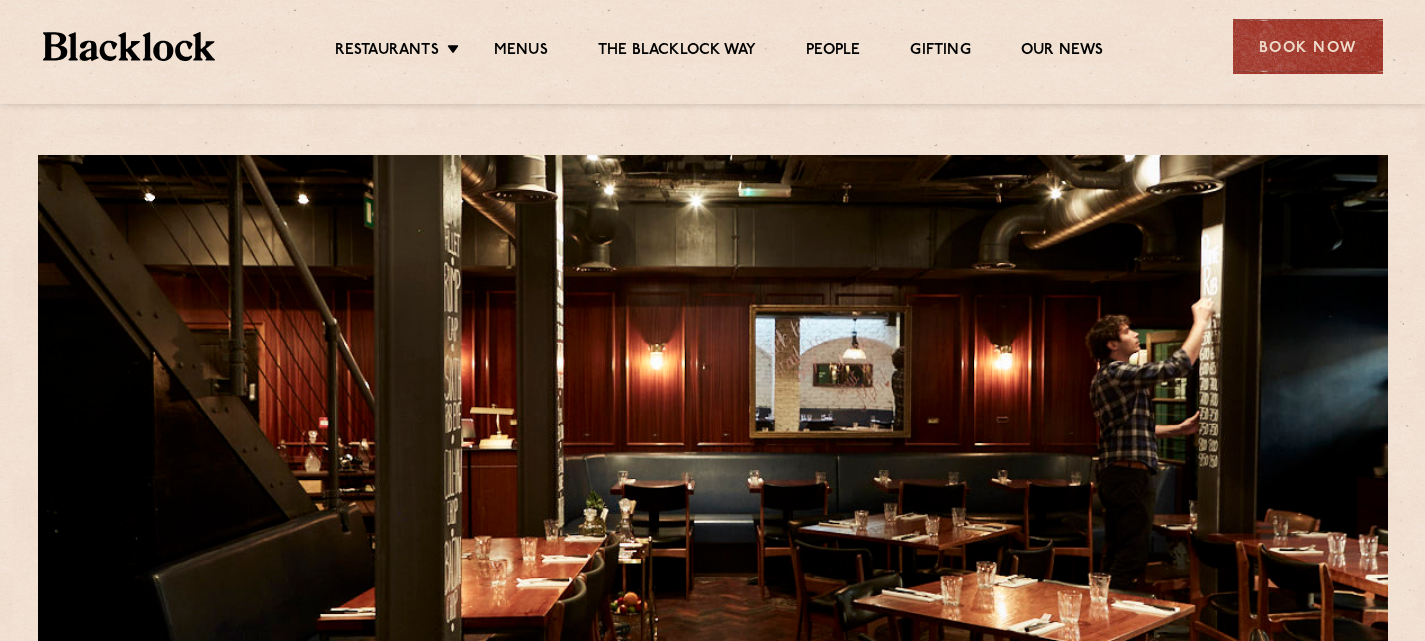 scroll, scrollTop: 0, scrollLeft: 0, axis: both 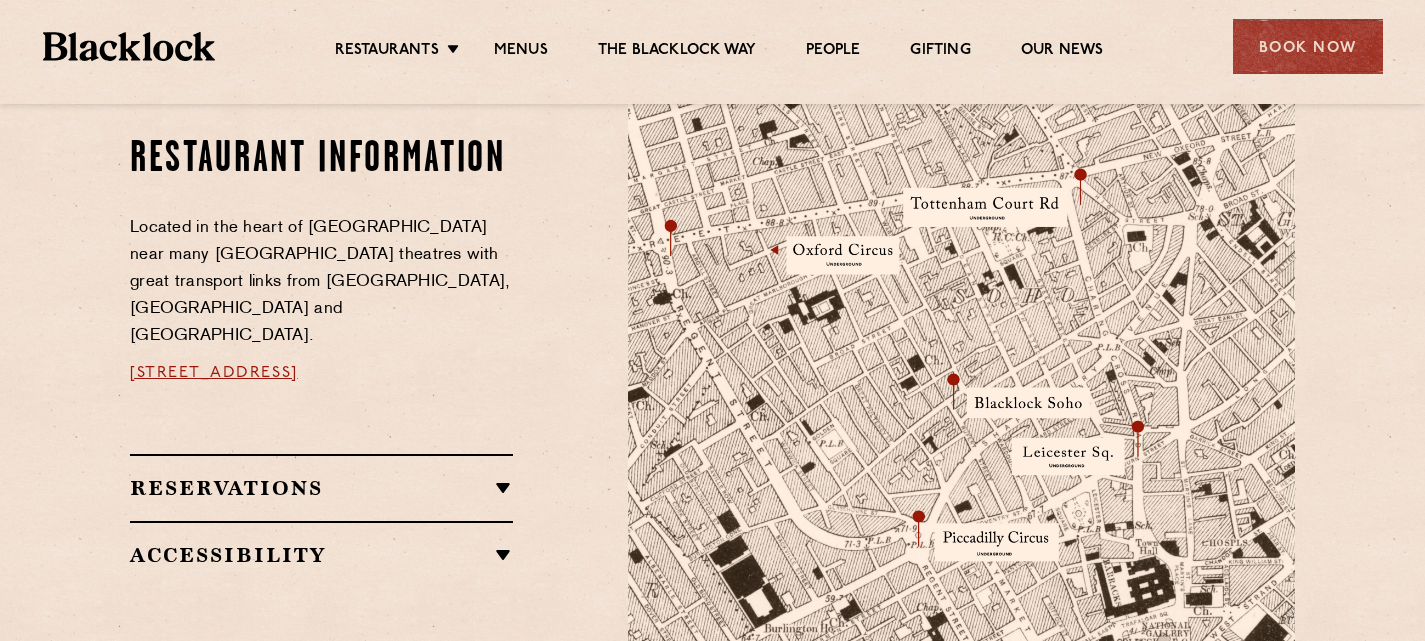 click on "Reservations RESERVATIONS  We take reservations in Soho whilst always leaving a number of tables in the restaurant free for walk-ins for the more spontaneous among us. Please  email  the restaurant if you’re looking to book a table for between 6-8 guests. SUNDAYS With roasts served all day Sunday with our last seating at 8pm, we can get booked up quite far in advance. So if you’re in the neighbourhood and fancy popping in, we’ll do our very best to accommodate walk-ins but booking is recommended. WALK-INS Walk-ins are always warmly welcome. Do pop in and we’ll get you your table as soon as we can. If there is a wait for a table, we’ll do our very best to make it as short as possible." at bounding box center (321, 487) 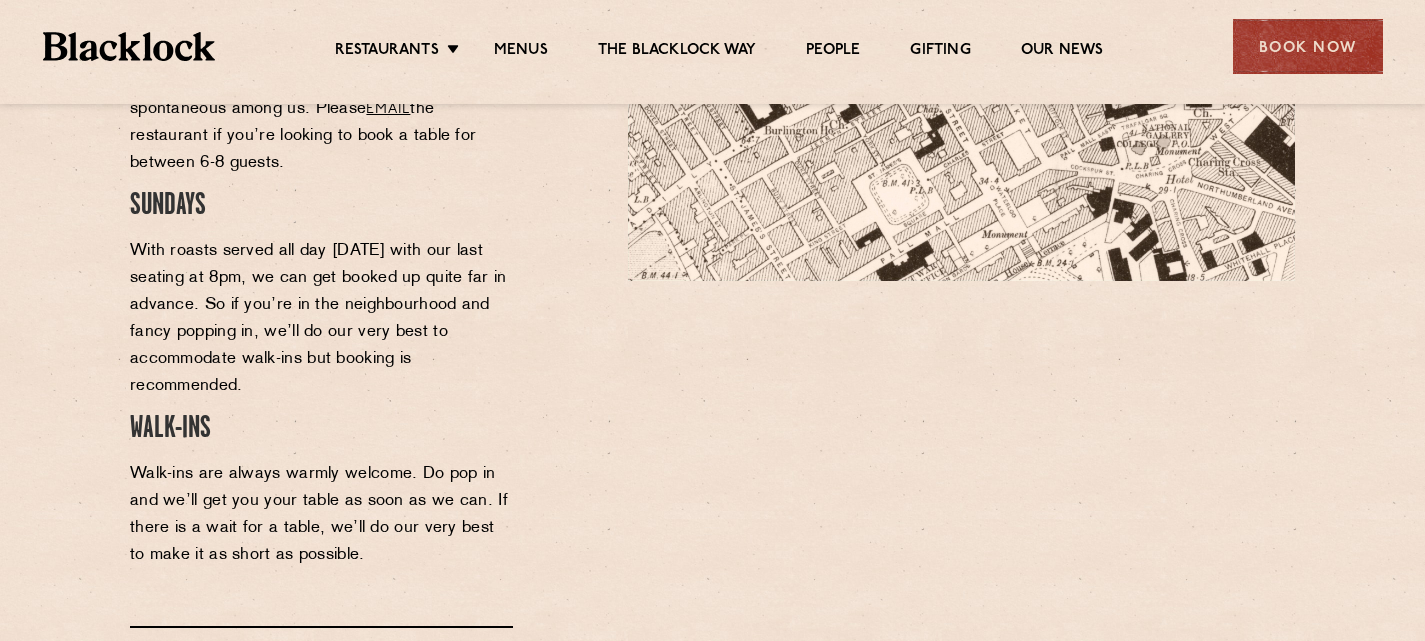 scroll, scrollTop: 1600, scrollLeft: 0, axis: vertical 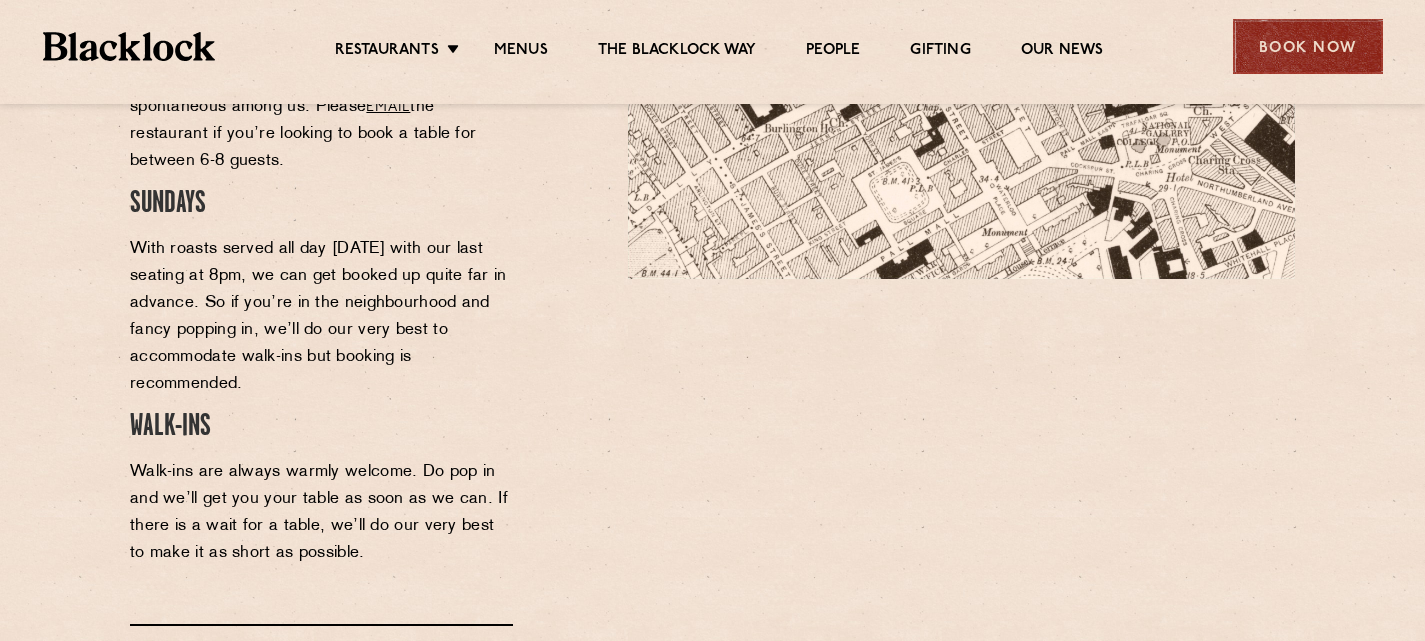 click on "Book Now" at bounding box center (1308, 46) 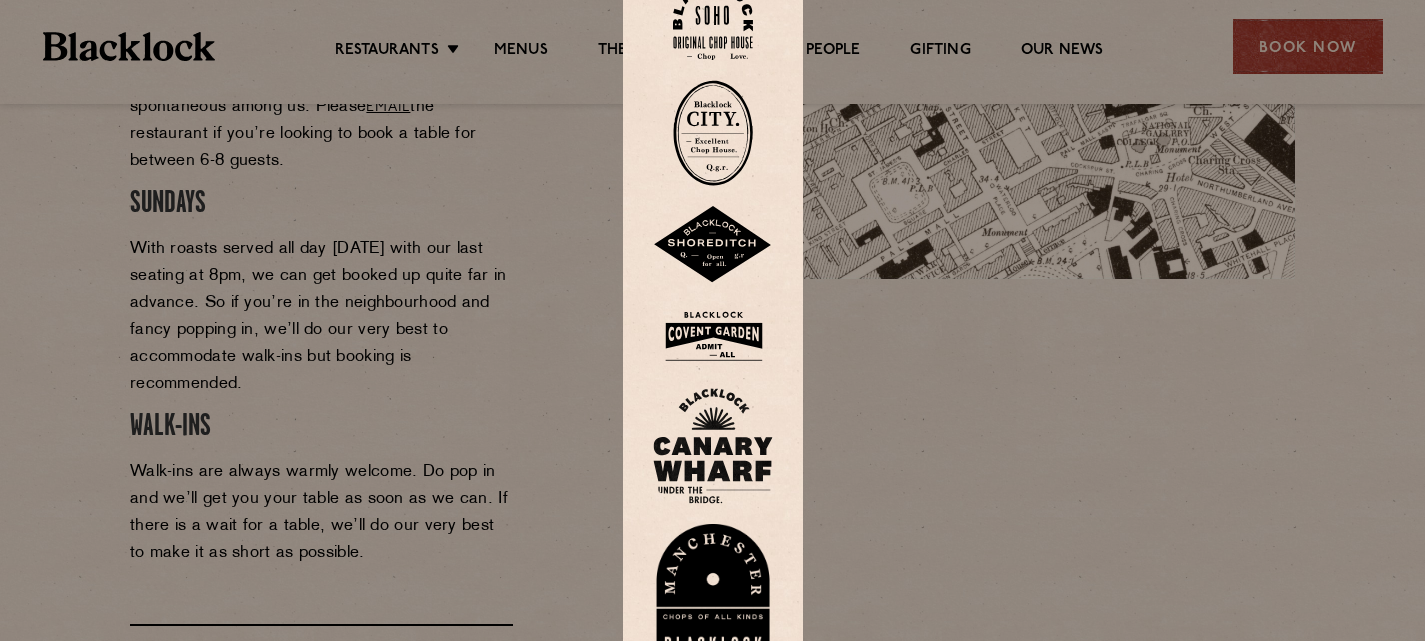 click at bounding box center [713, 19] 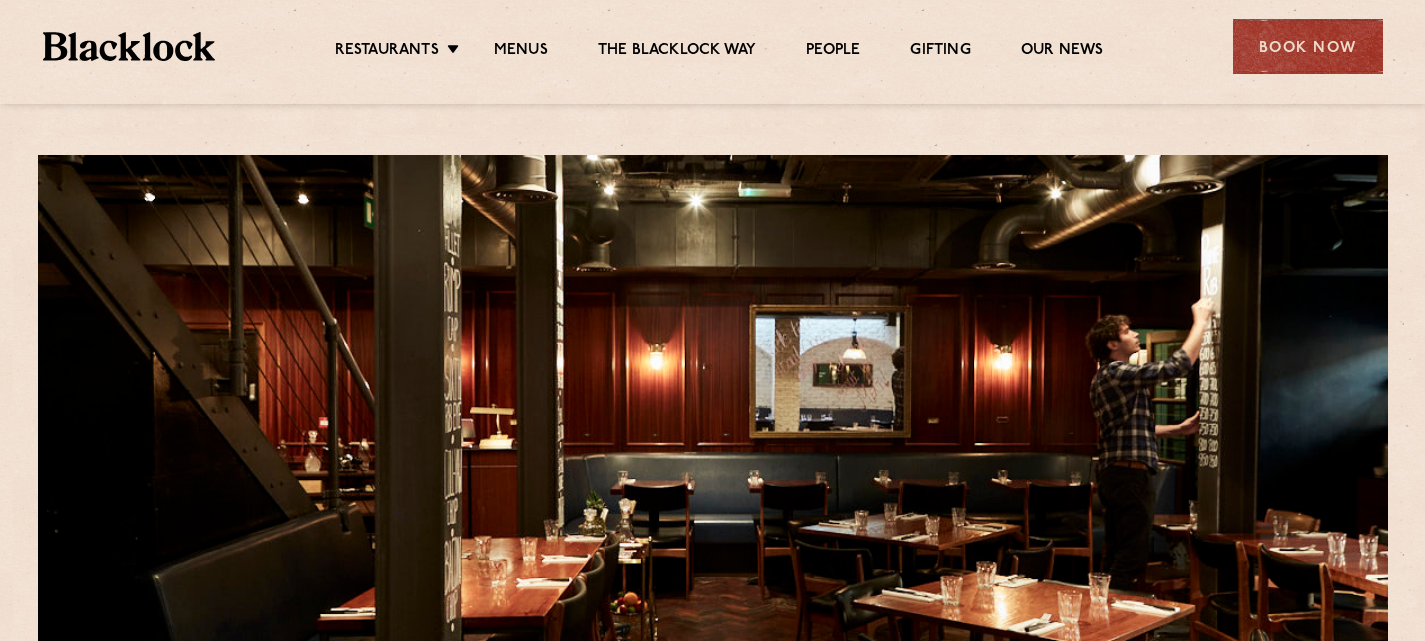 scroll, scrollTop: 0, scrollLeft: 0, axis: both 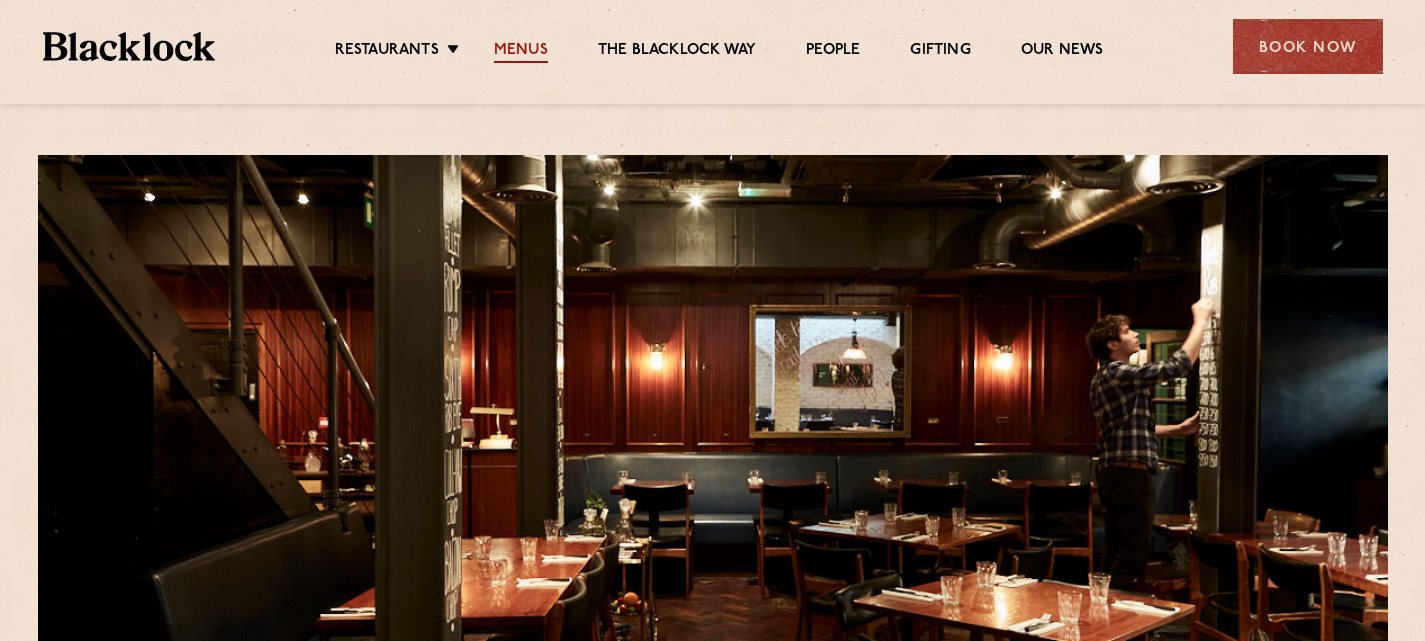 click on "Menus" at bounding box center (521, 52) 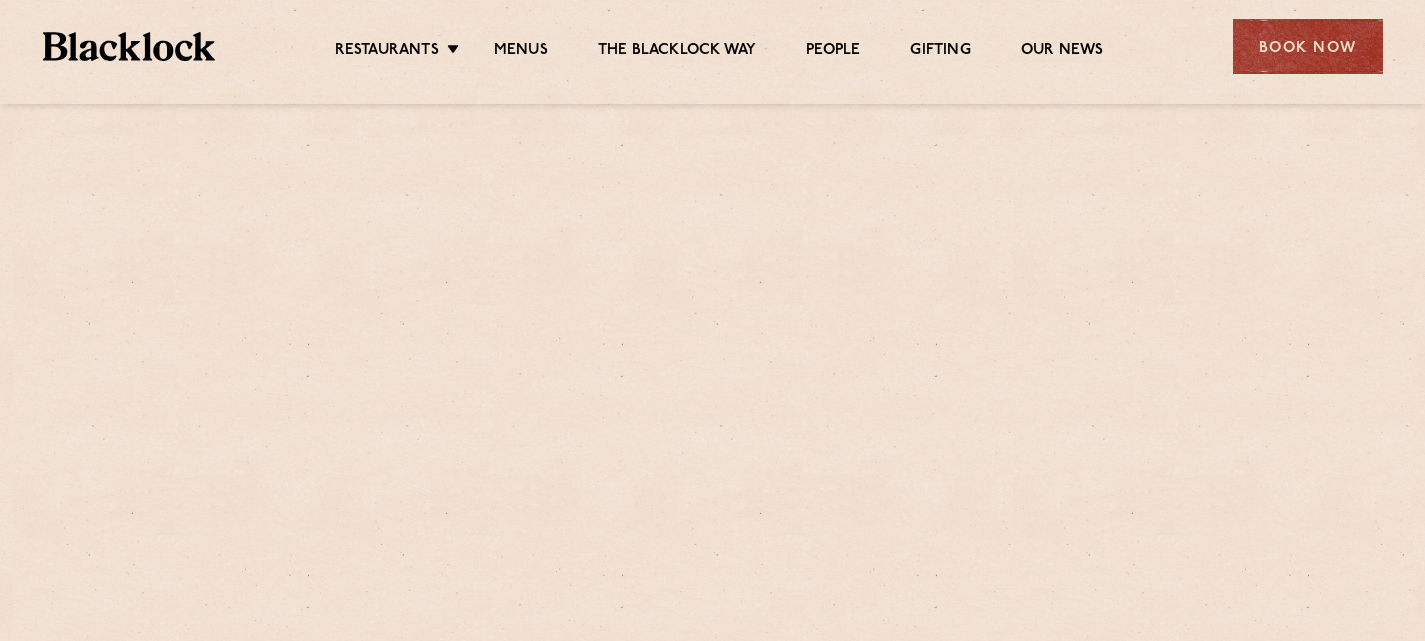 scroll, scrollTop: 0, scrollLeft: 0, axis: both 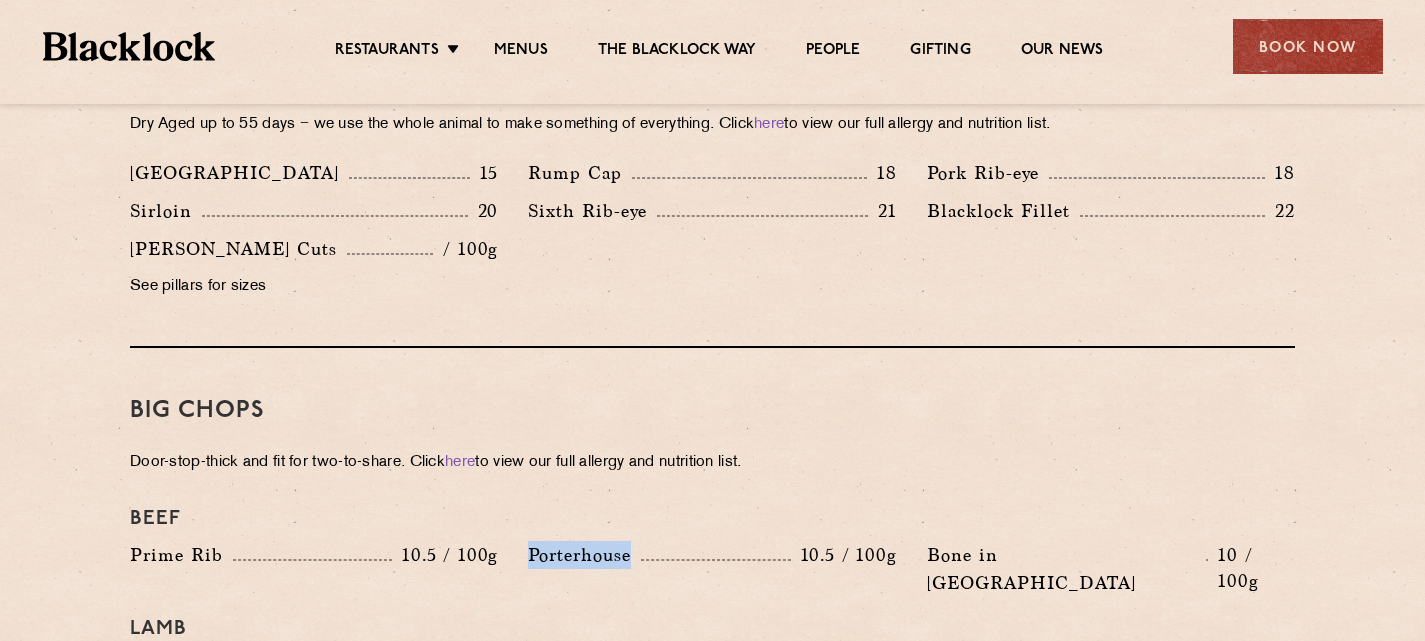 drag, startPoint x: 534, startPoint y: 522, endPoint x: 631, endPoint y: 523, distance: 97.00516 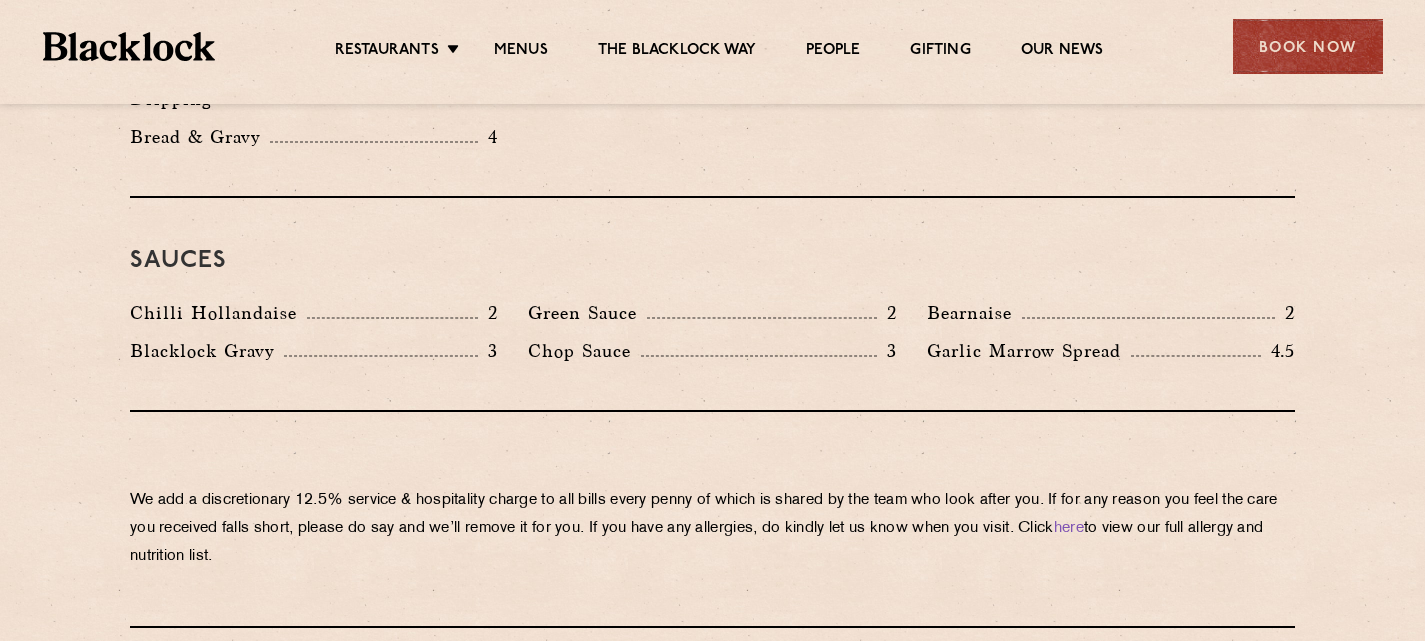 scroll, scrollTop: 3656, scrollLeft: 0, axis: vertical 